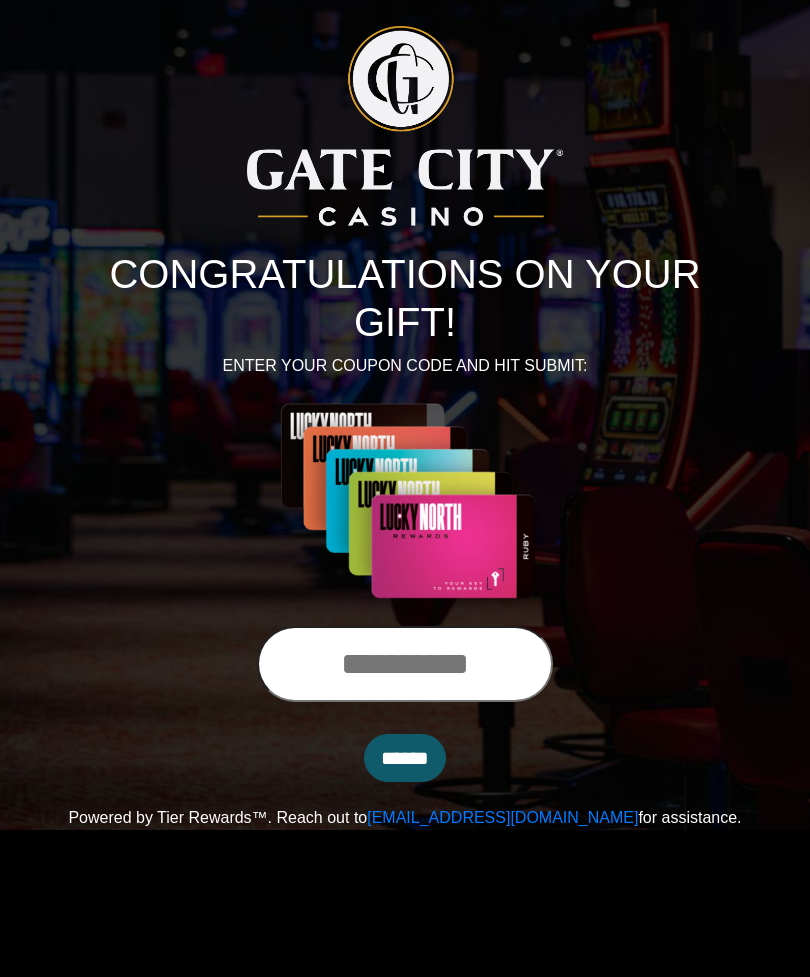 scroll, scrollTop: 0, scrollLeft: 0, axis: both 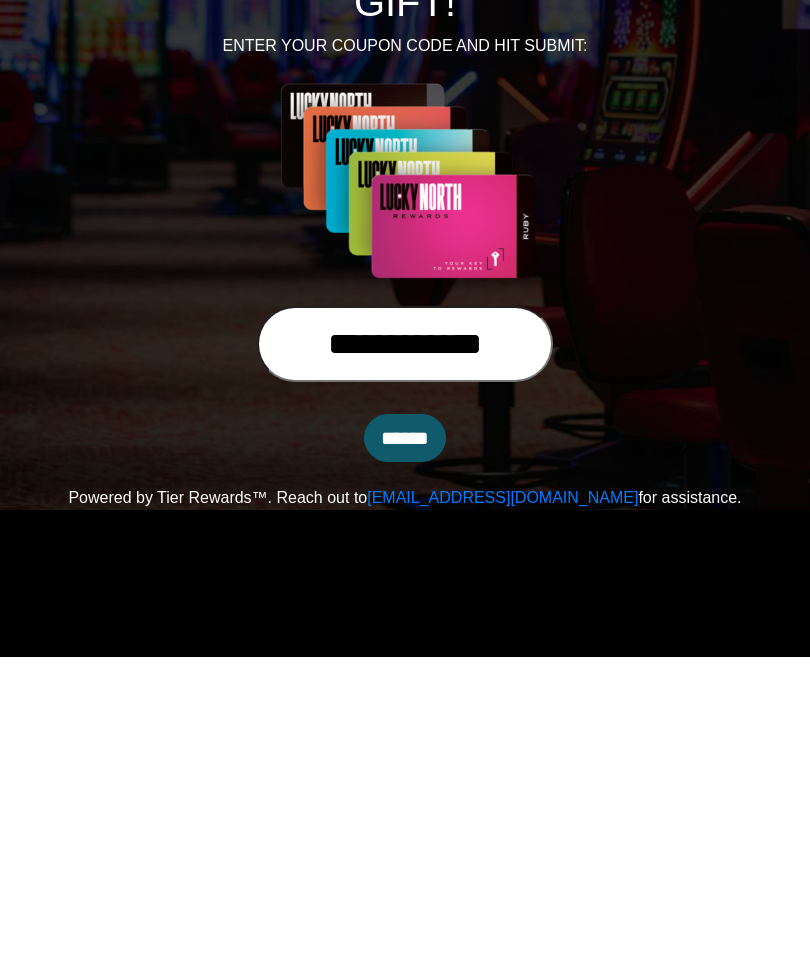 type on "**********" 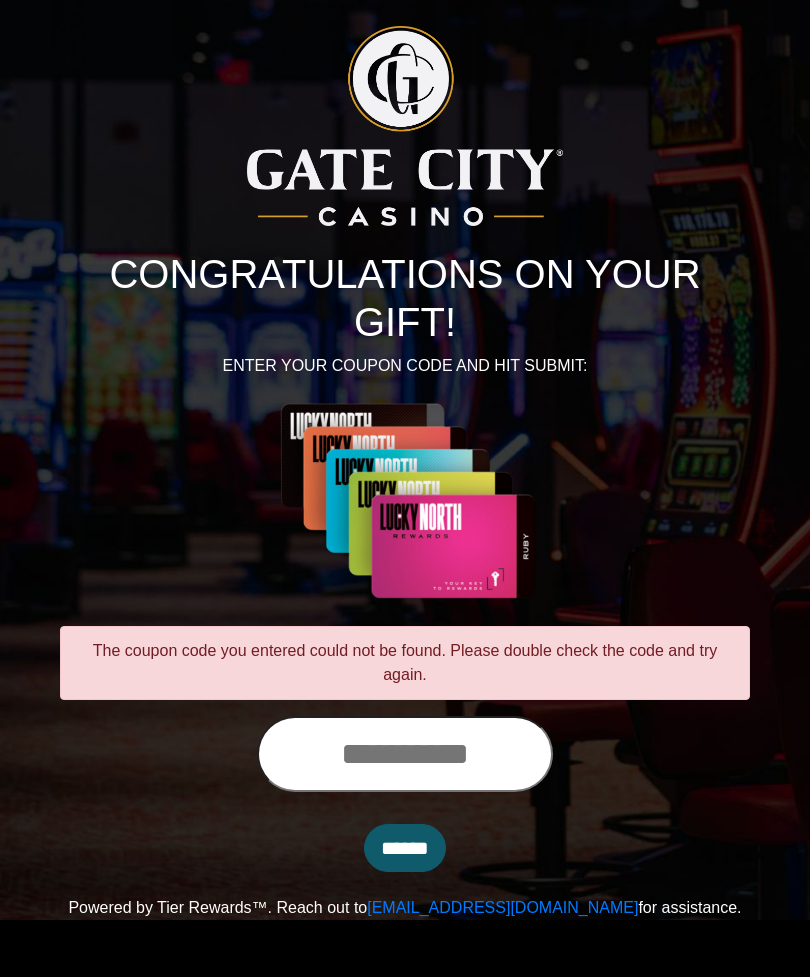 scroll, scrollTop: 0, scrollLeft: 0, axis: both 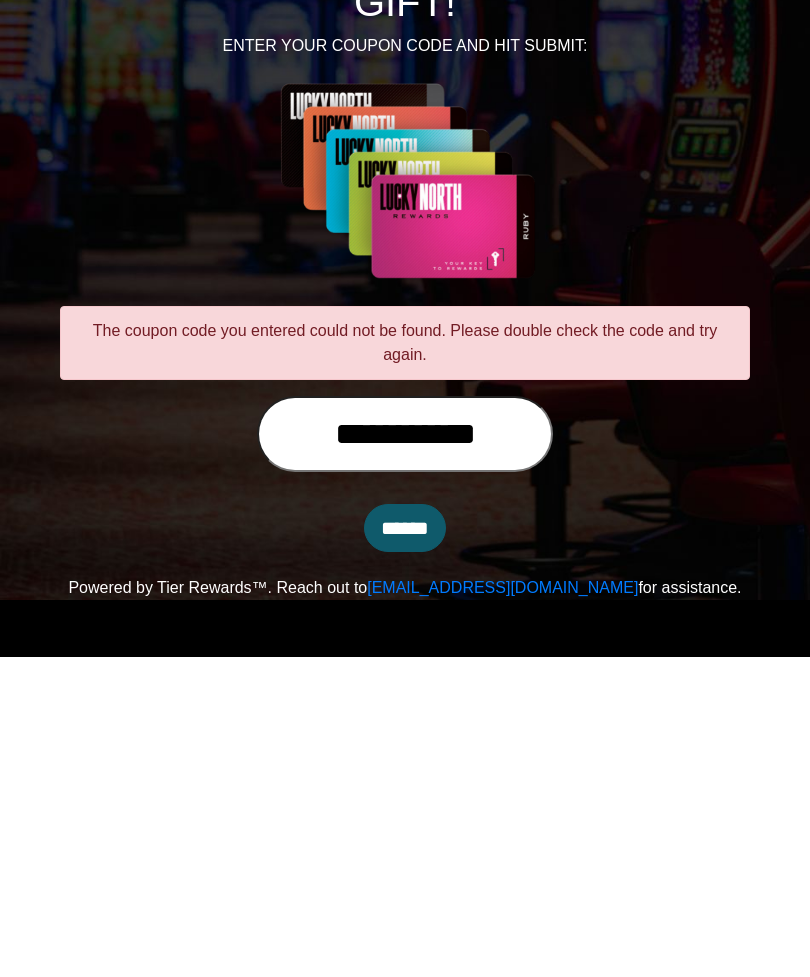 type on "**********" 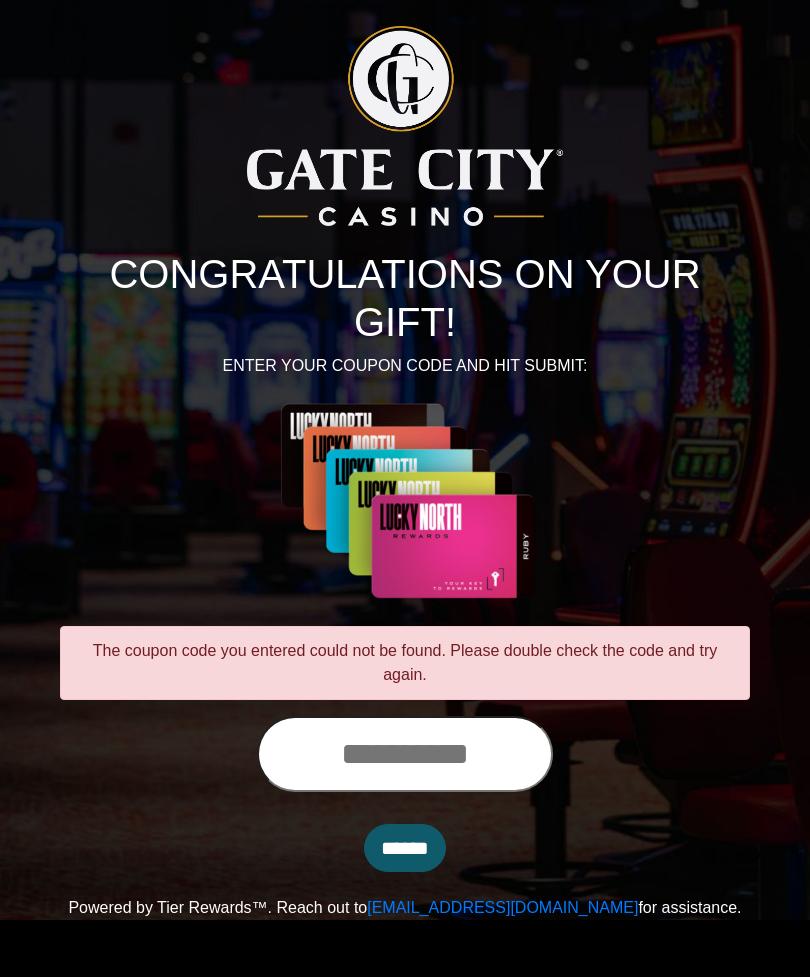 scroll, scrollTop: 0, scrollLeft: 0, axis: both 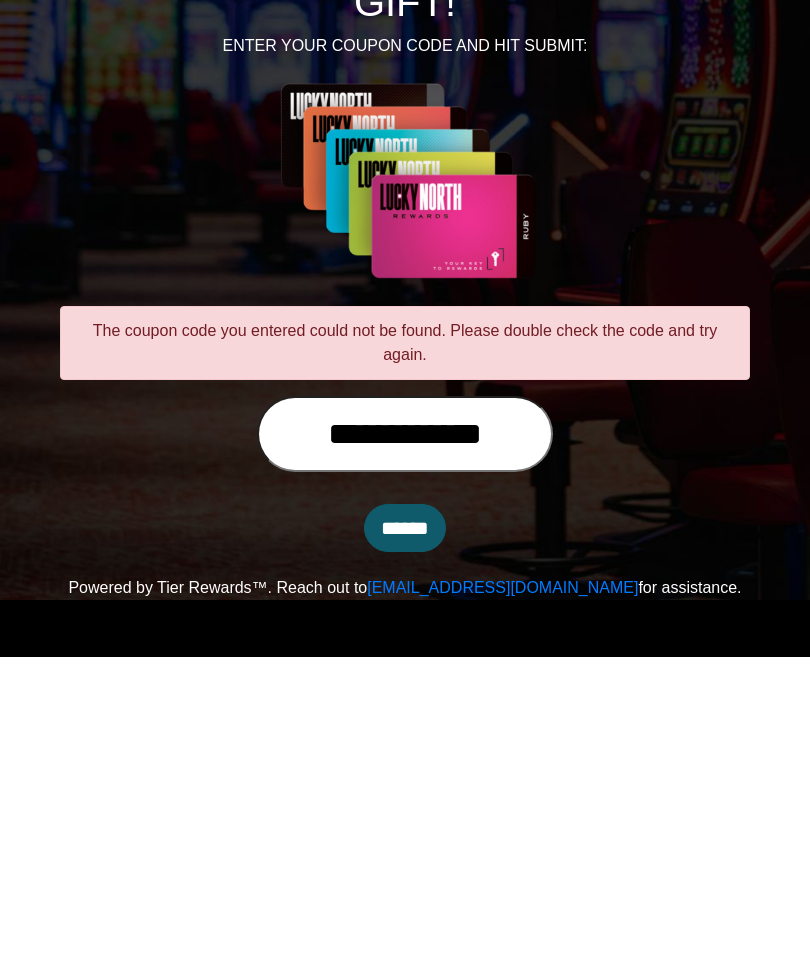 type on "**********" 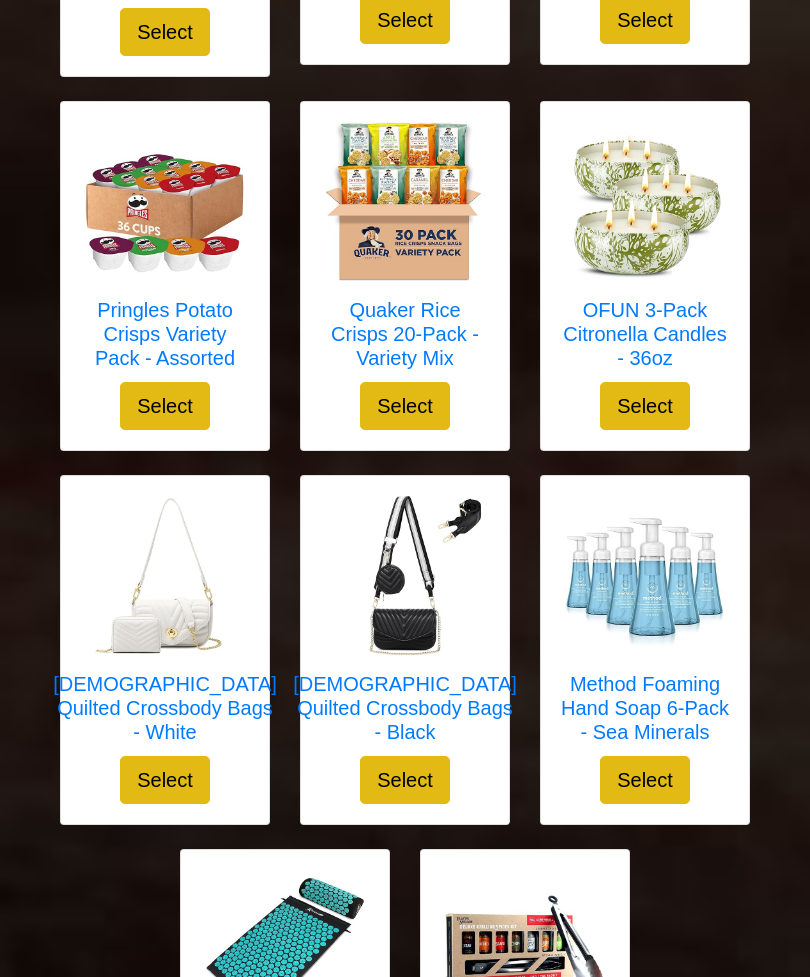 scroll, scrollTop: 5783, scrollLeft: 0, axis: vertical 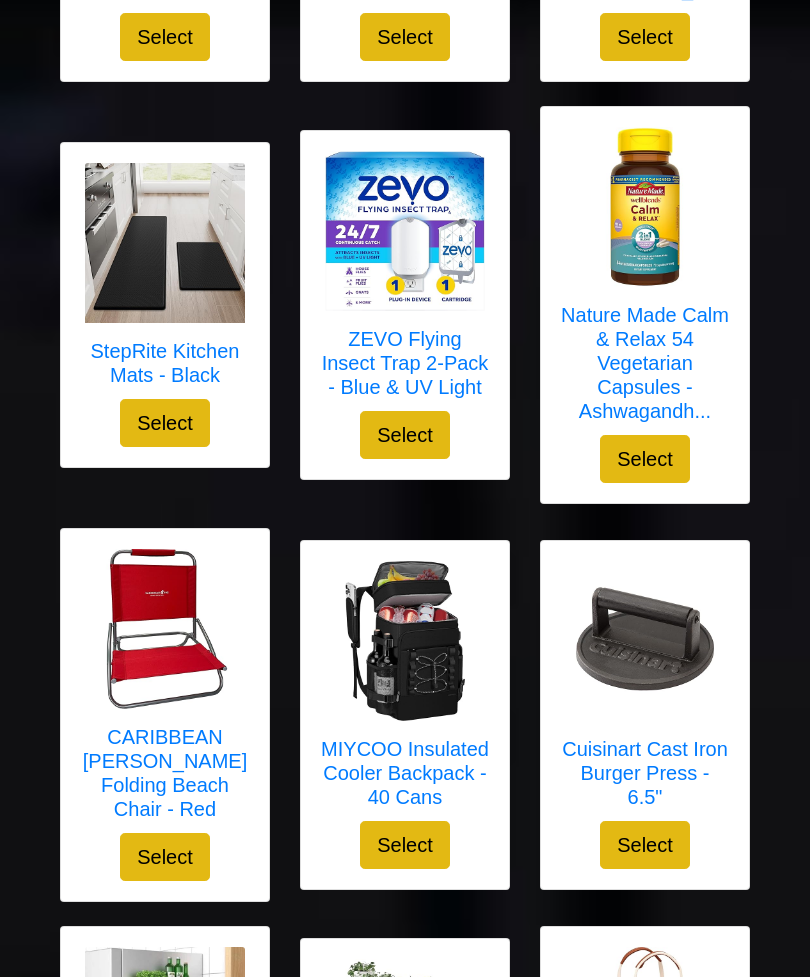 click at bounding box center (165, 243) 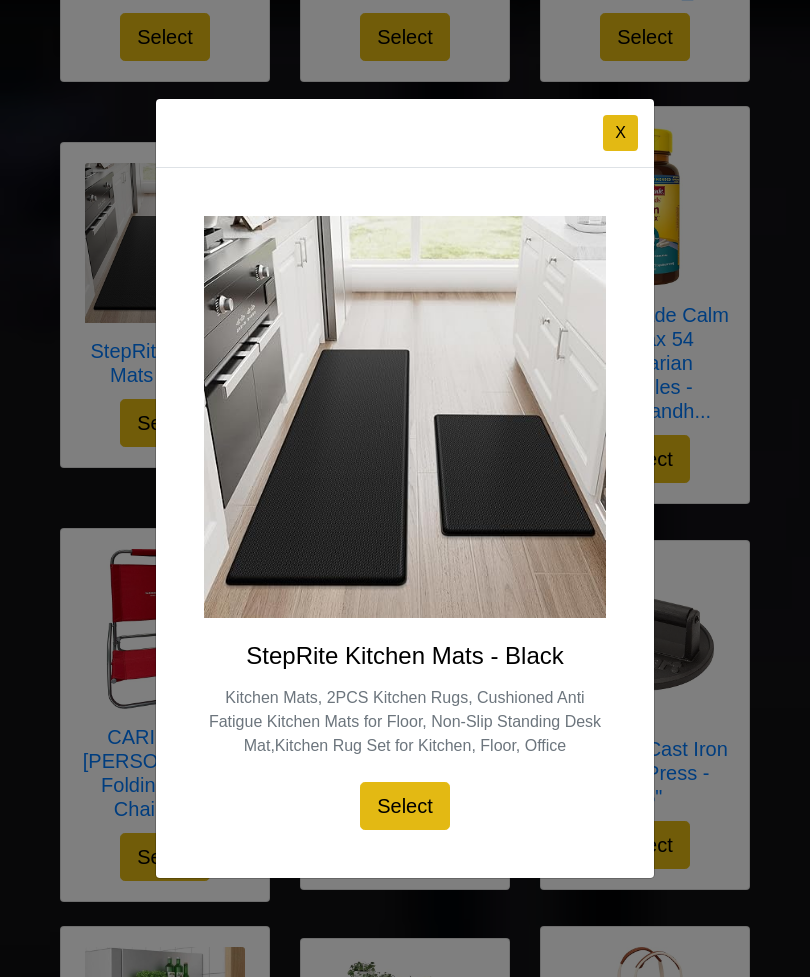 click on "Select" at bounding box center [405, 806] 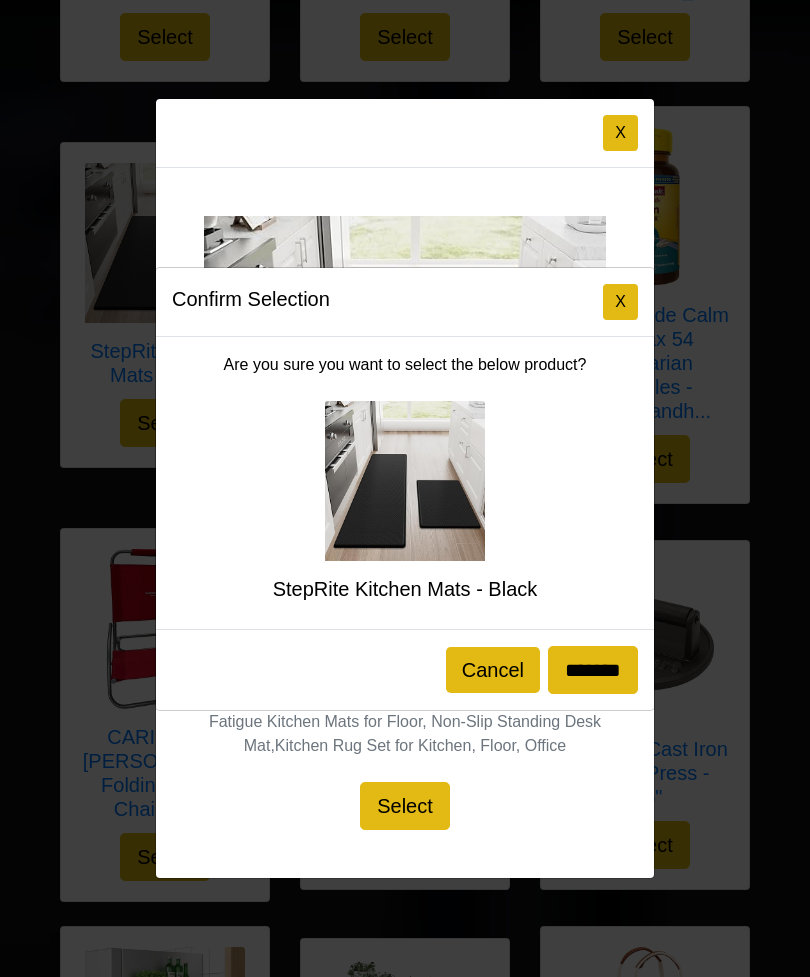 click on "*******" at bounding box center [593, 670] 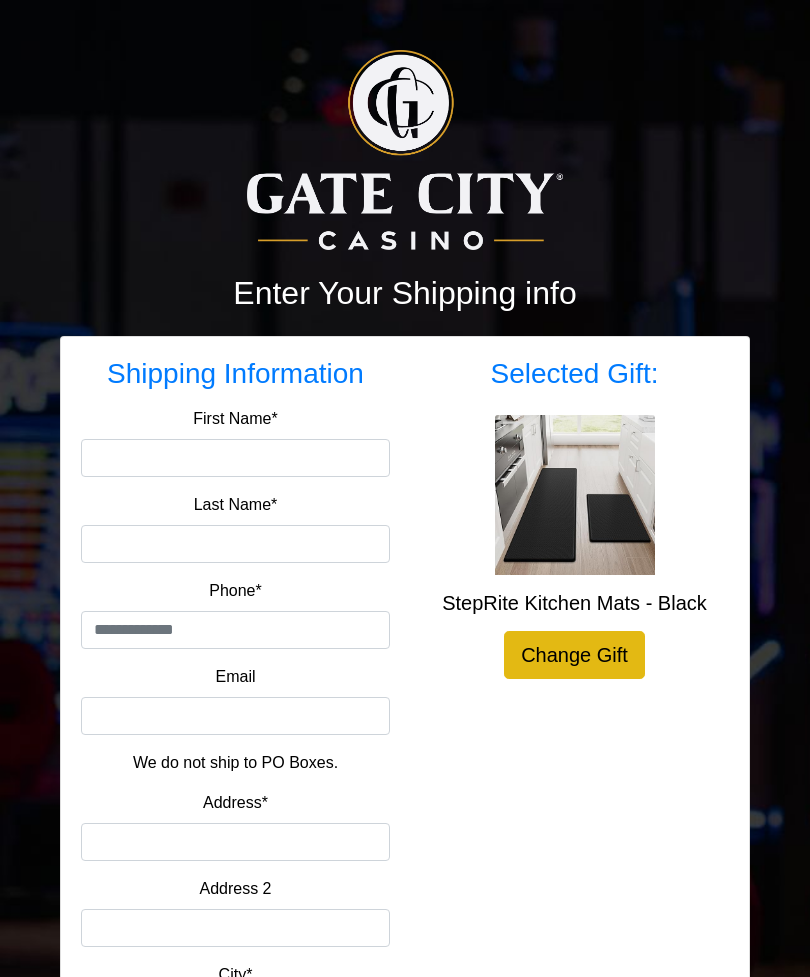 scroll, scrollTop: 0, scrollLeft: 0, axis: both 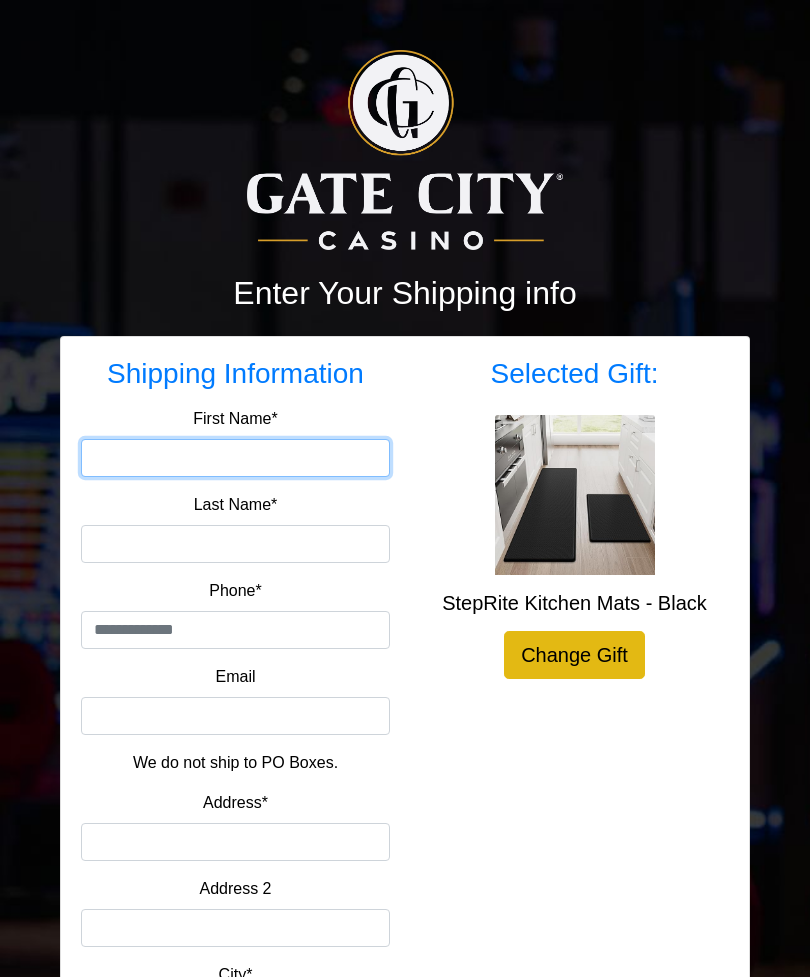 click on "First Name*" at bounding box center [235, 458] 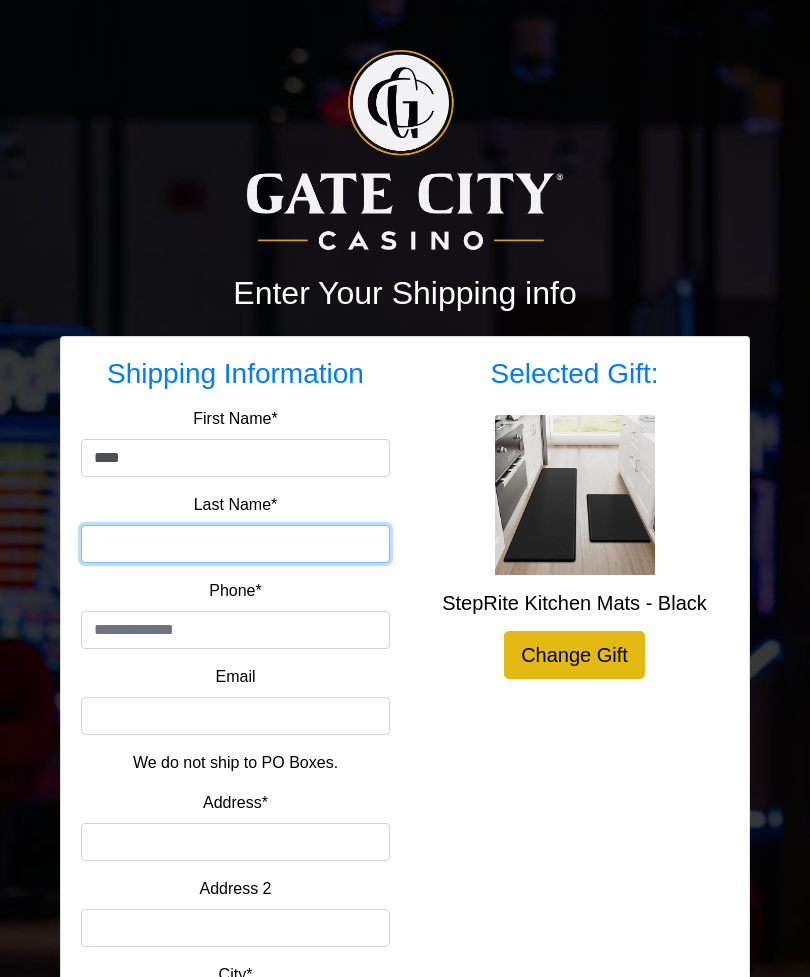 type on "*******" 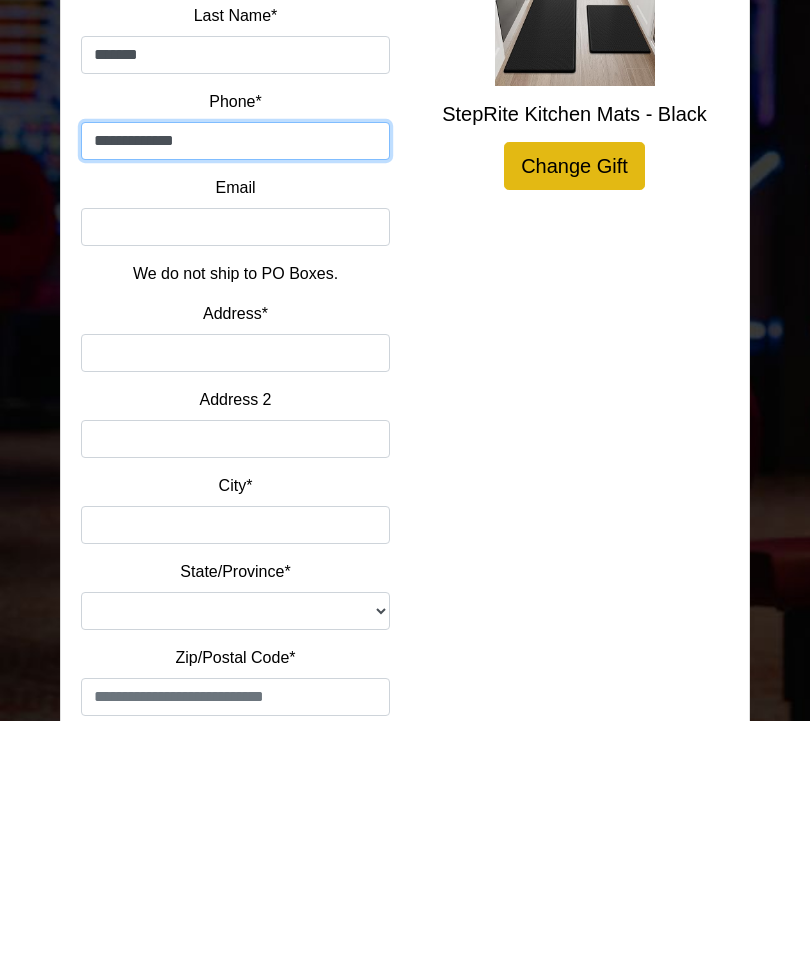 scroll, scrollTop: 238, scrollLeft: 0, axis: vertical 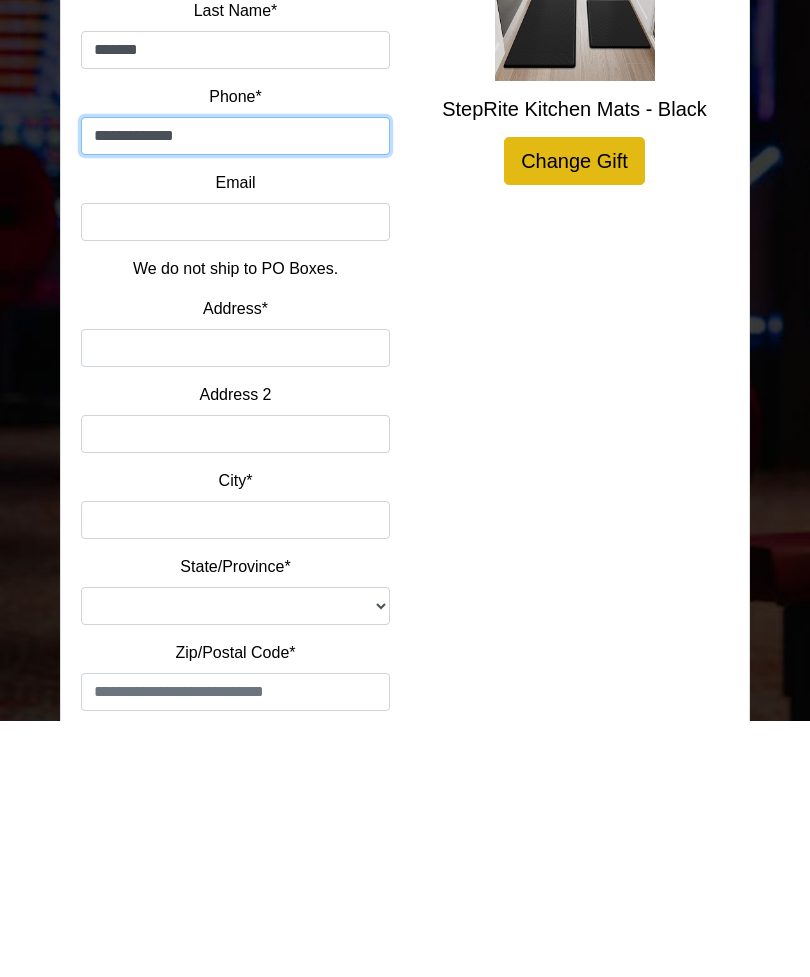 type on "**********" 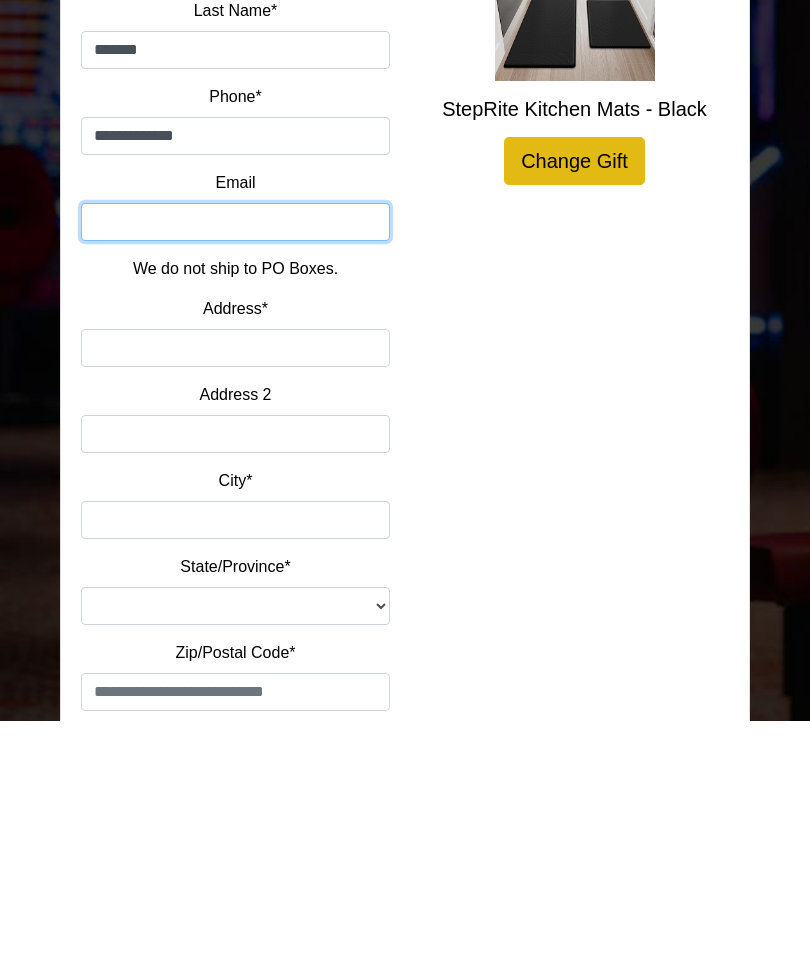 click on "Email" at bounding box center [235, 478] 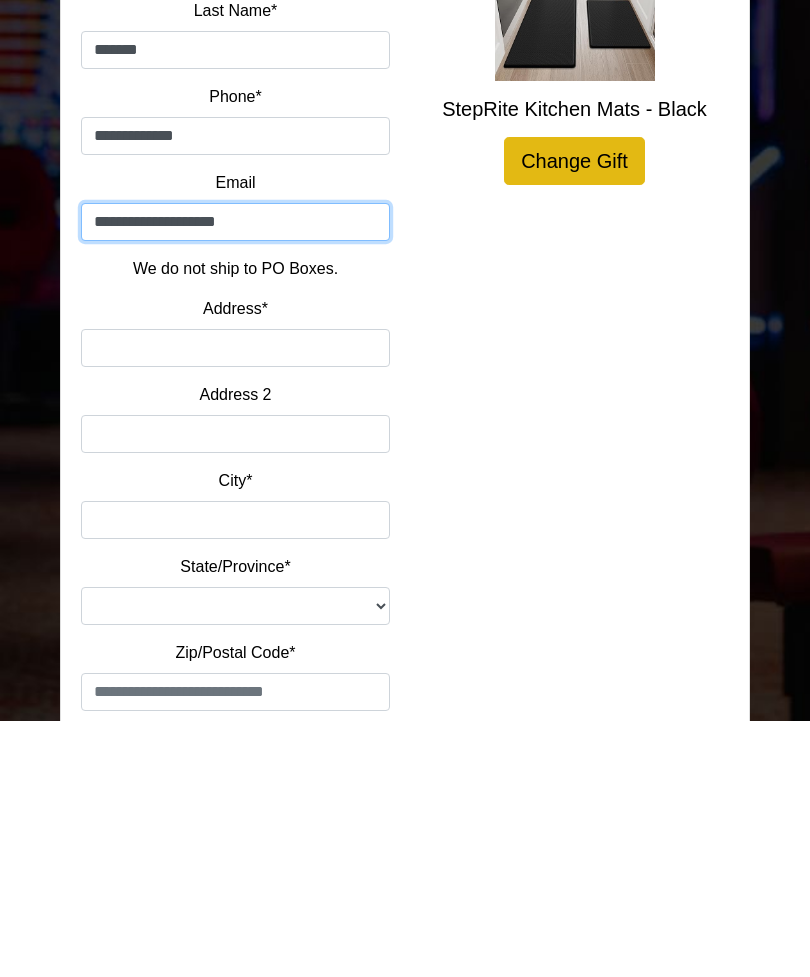type on "**********" 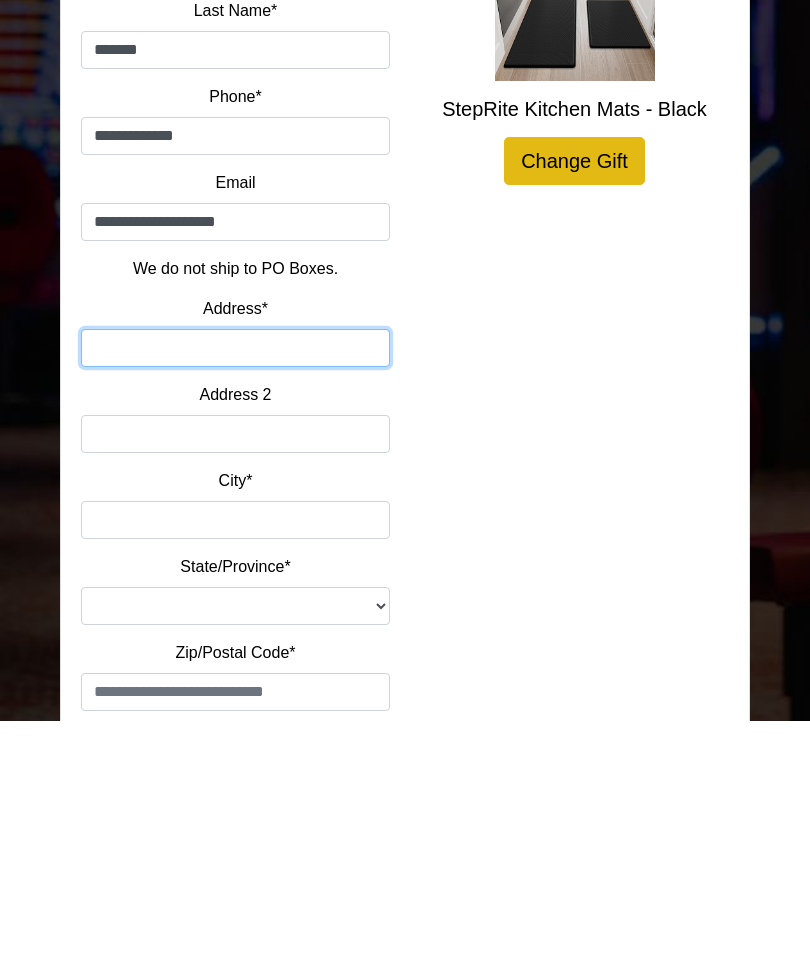 click on "Address*" at bounding box center (235, 604) 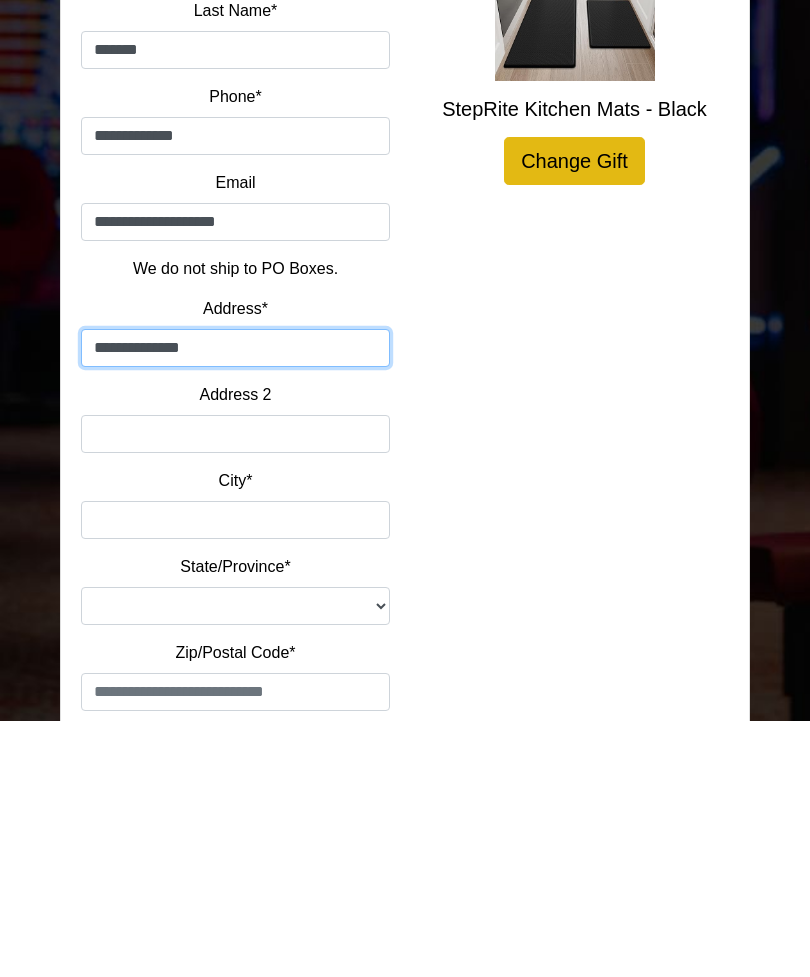 type on "**********" 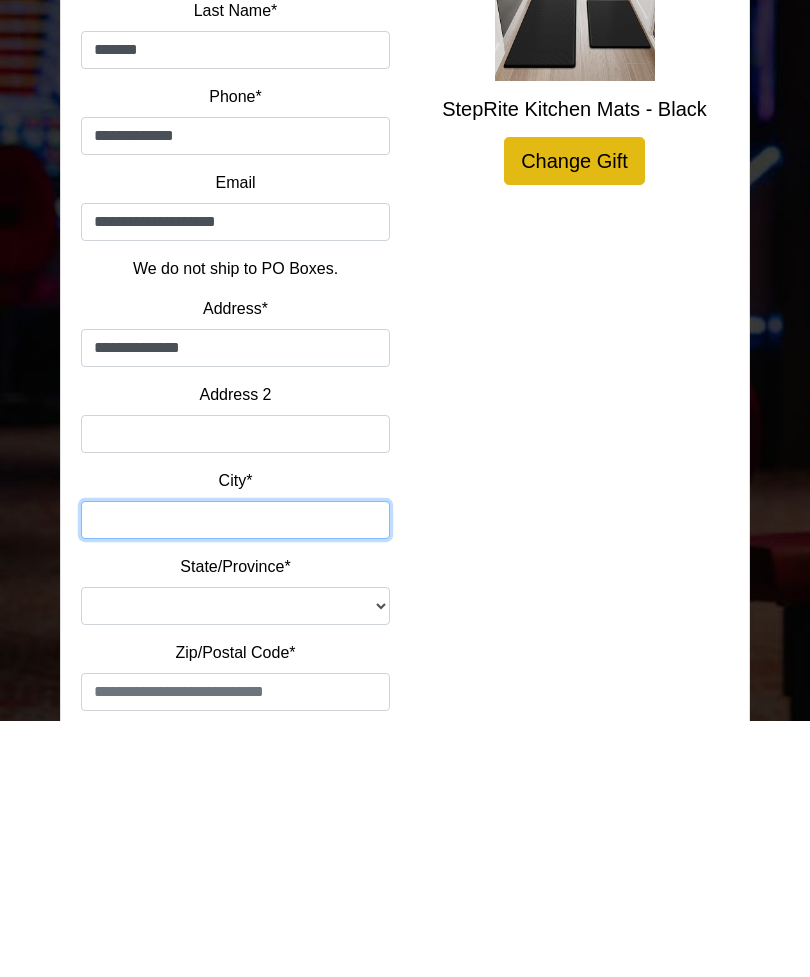 click on "City*" at bounding box center [235, 776] 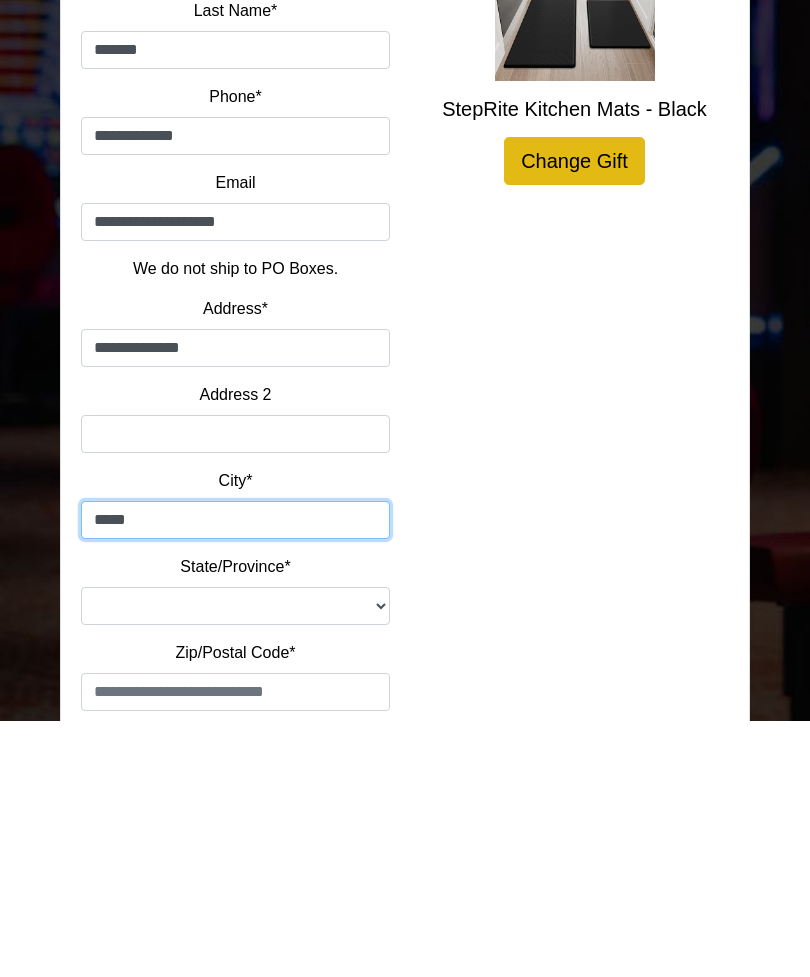 type on "*****" 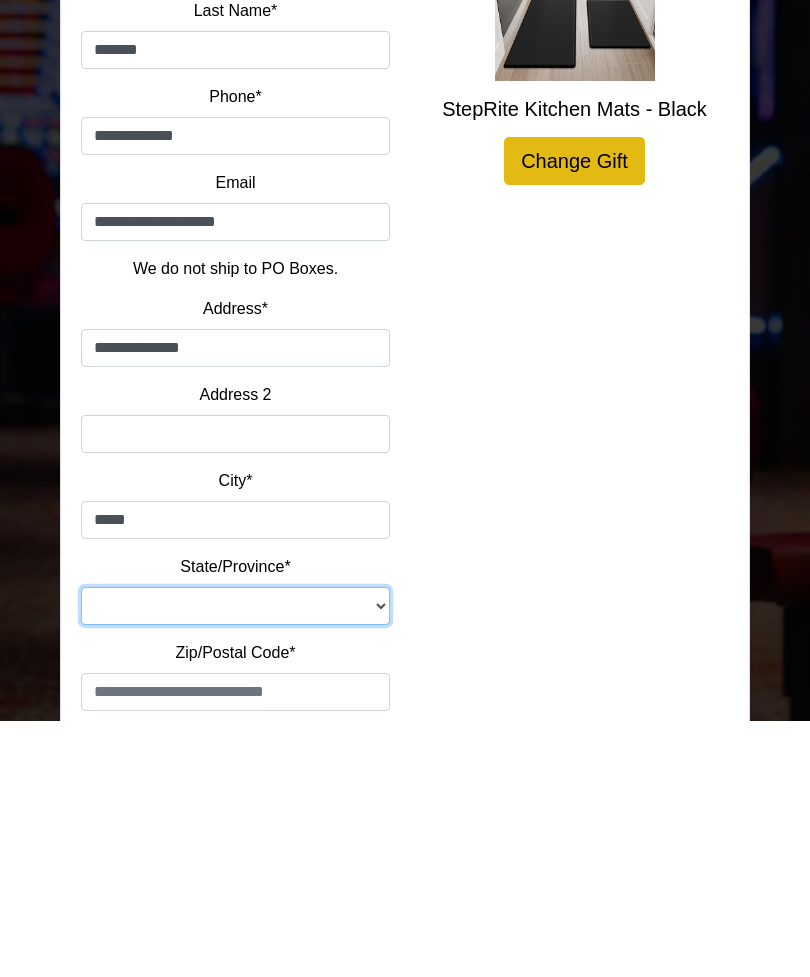 click on "**********" at bounding box center [235, 862] 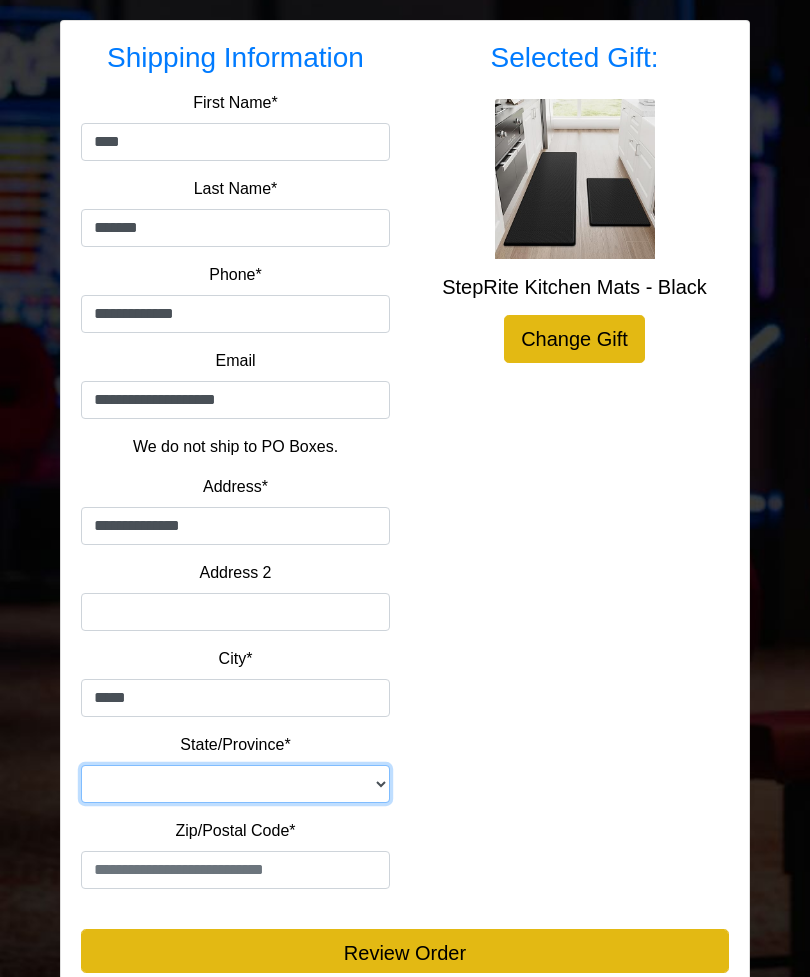 select on "**" 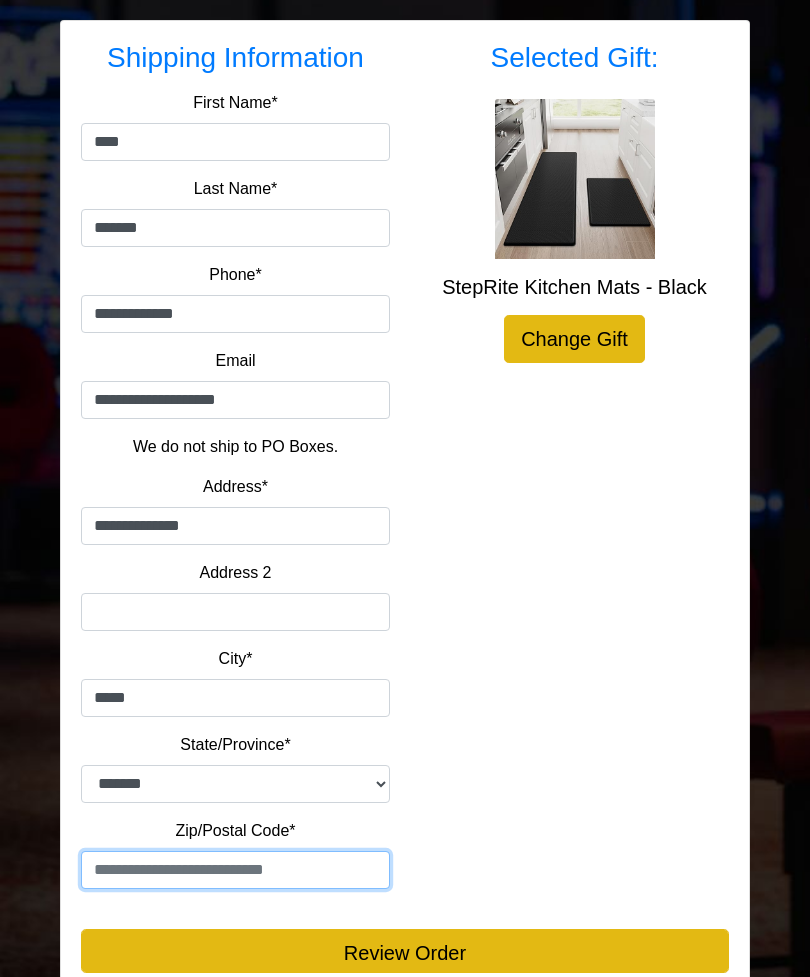 click at bounding box center (235, 870) 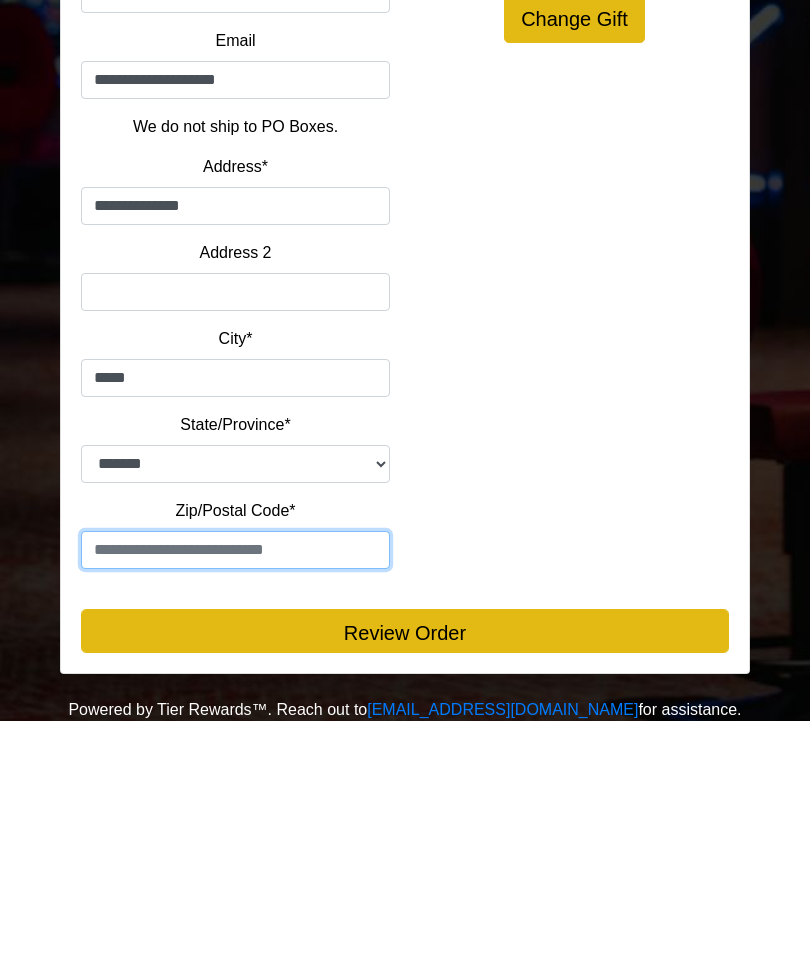 click at bounding box center (235, 806) 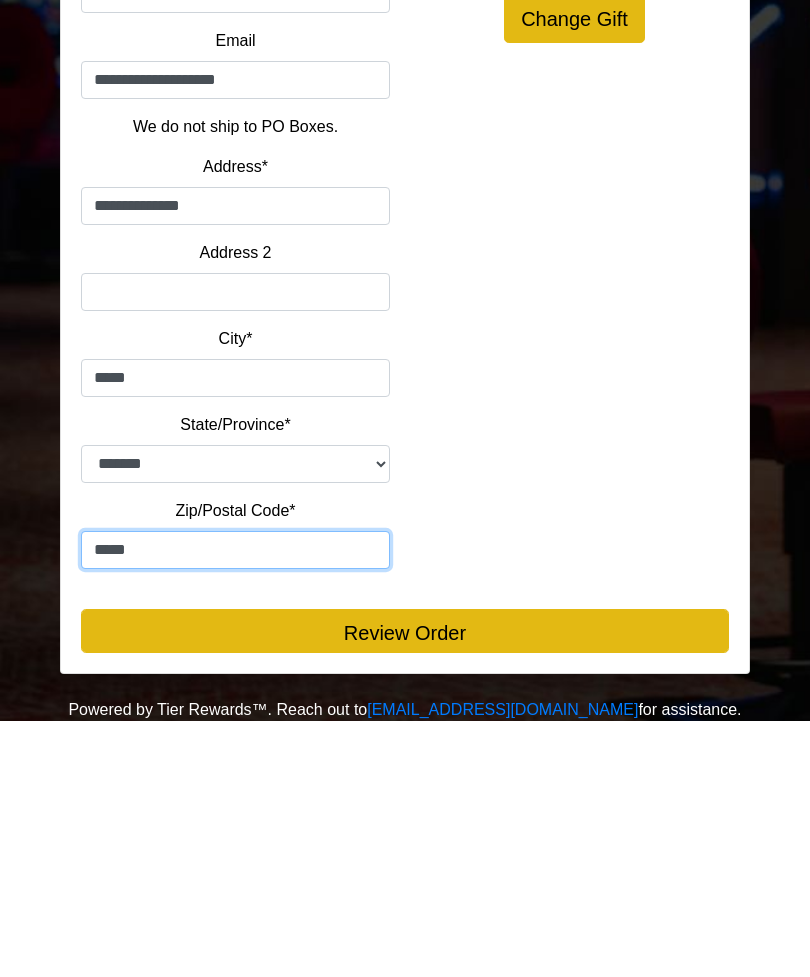 type on "*****" 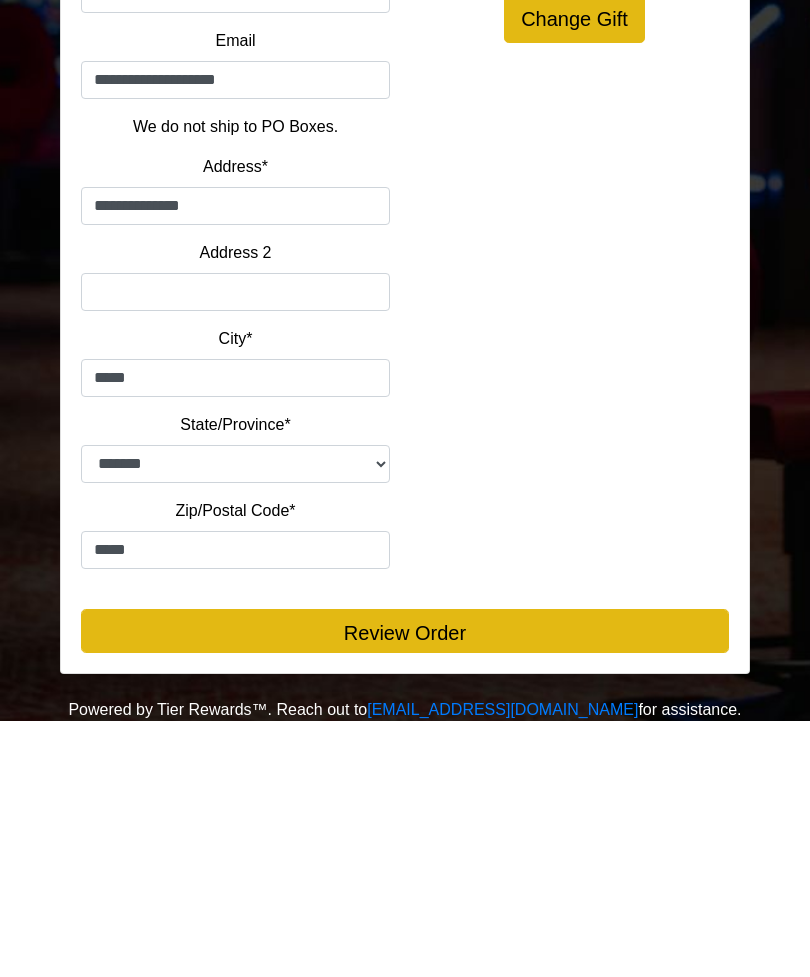 click on "Review Order" at bounding box center [405, 887] 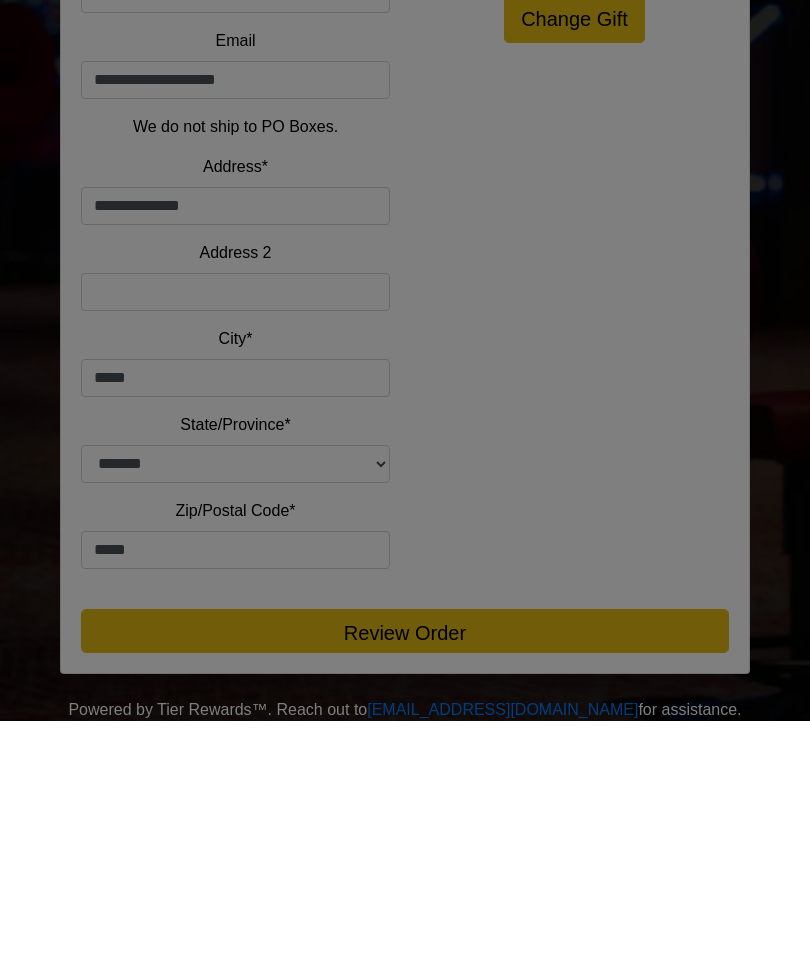 scroll, scrollTop: 316, scrollLeft: 0, axis: vertical 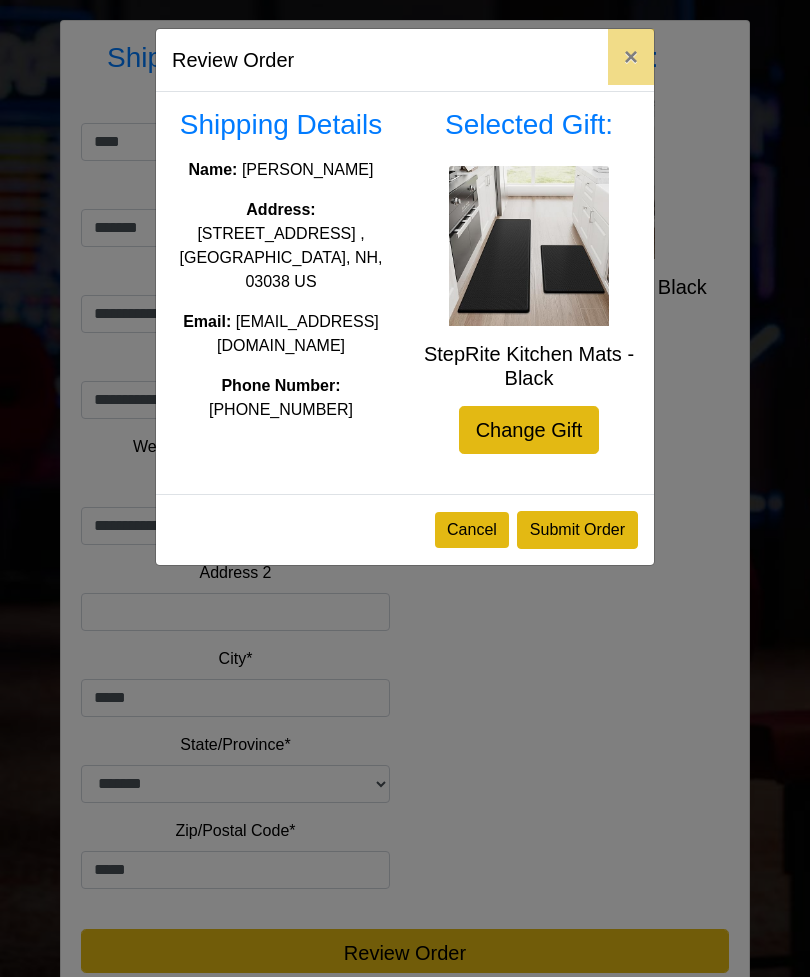 click on "Submit Order" at bounding box center [577, 530] 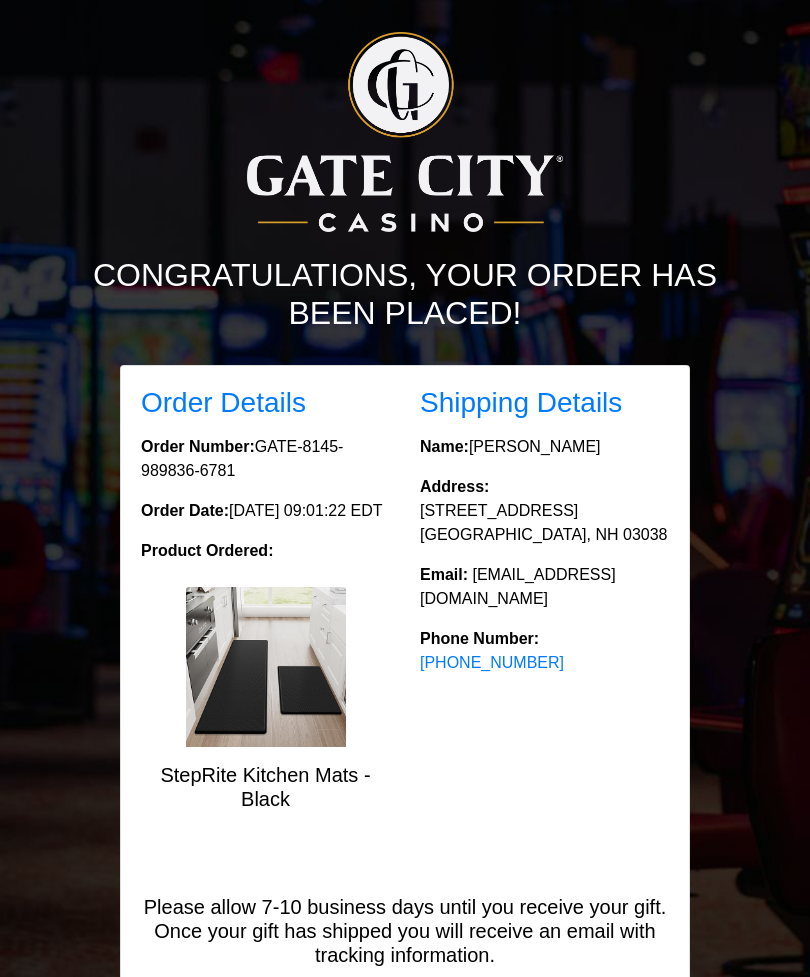 scroll, scrollTop: 83, scrollLeft: 0, axis: vertical 